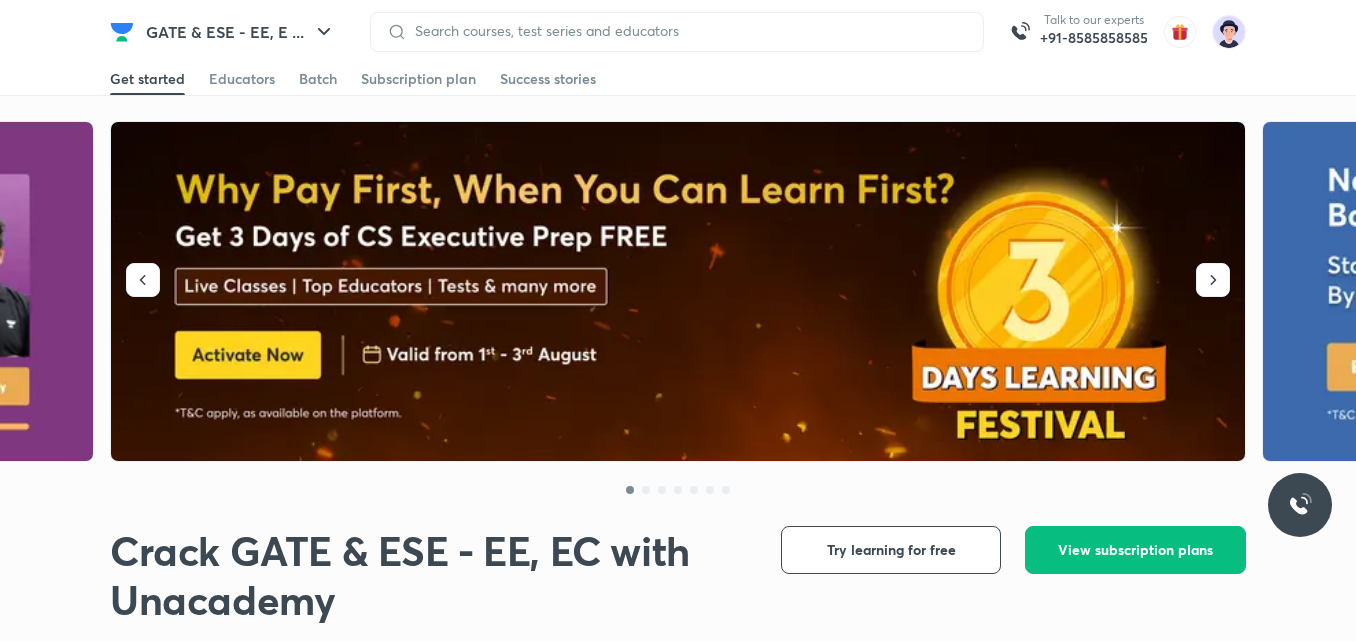 scroll, scrollTop: 0, scrollLeft: 0, axis: both 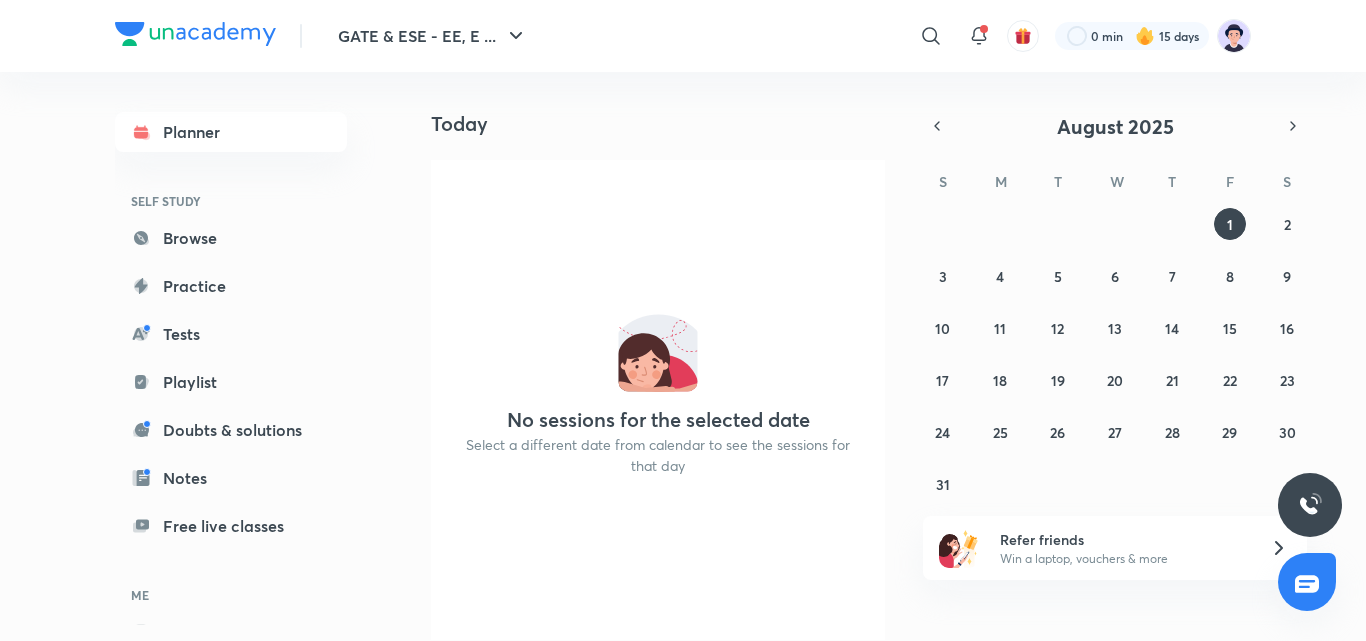 click on "No sessions for the selected date Select a different date from calendar to see the sessions for that day" at bounding box center [658, 400] 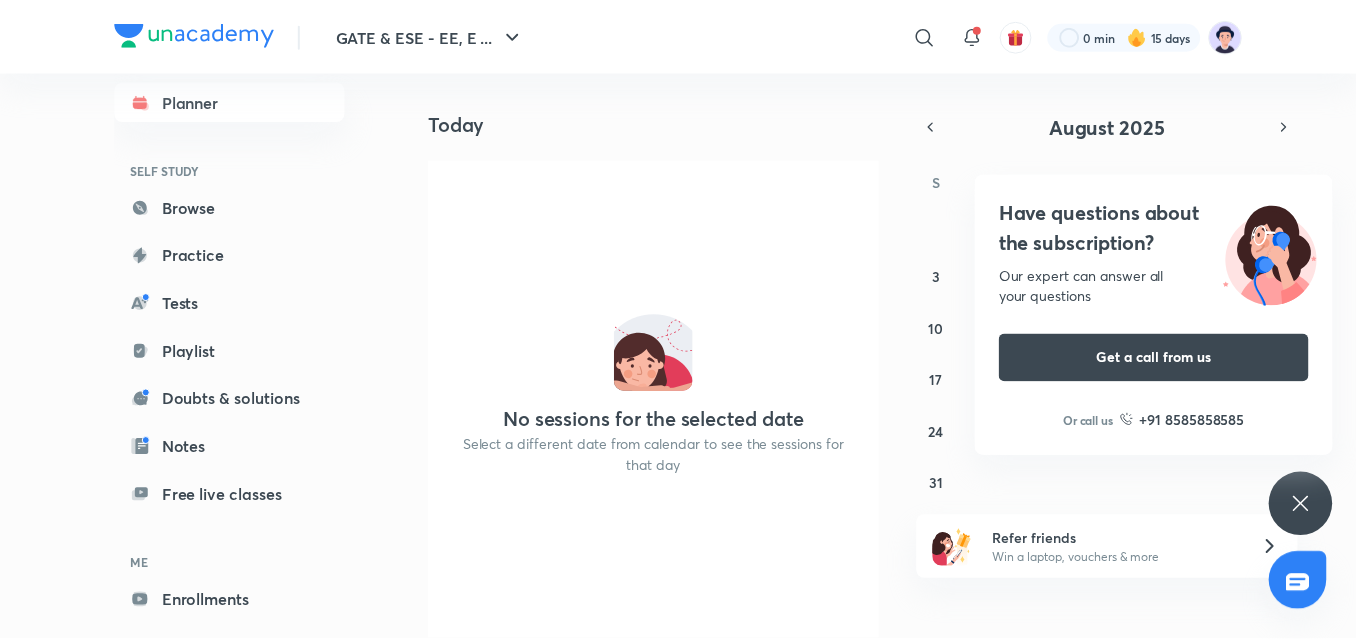 scroll, scrollTop: 115, scrollLeft: 0, axis: vertical 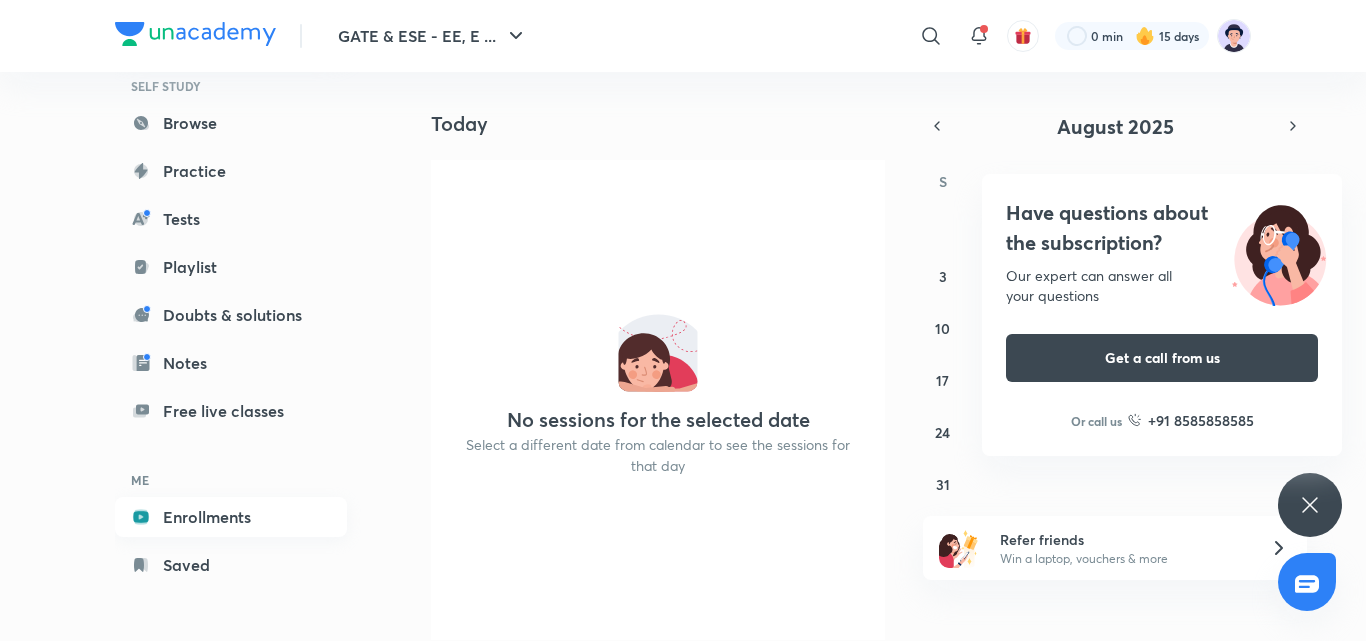 click on "Enrollments" at bounding box center [231, 517] 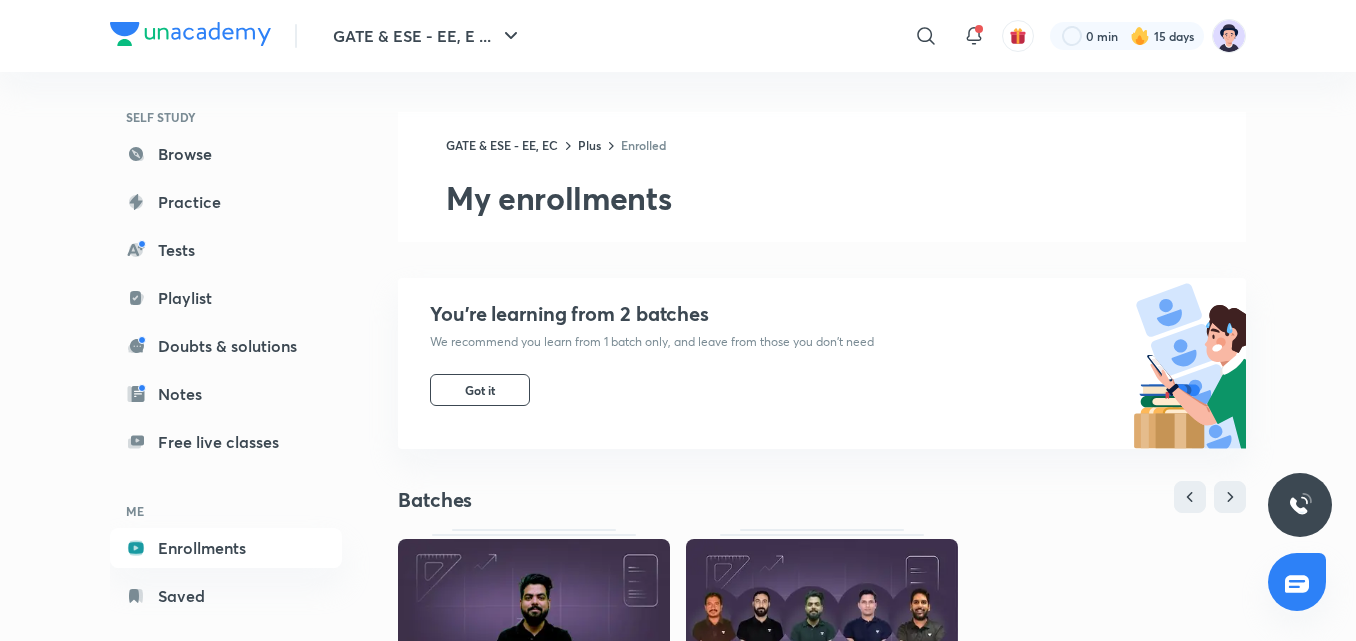 scroll, scrollTop: 115, scrollLeft: 0, axis: vertical 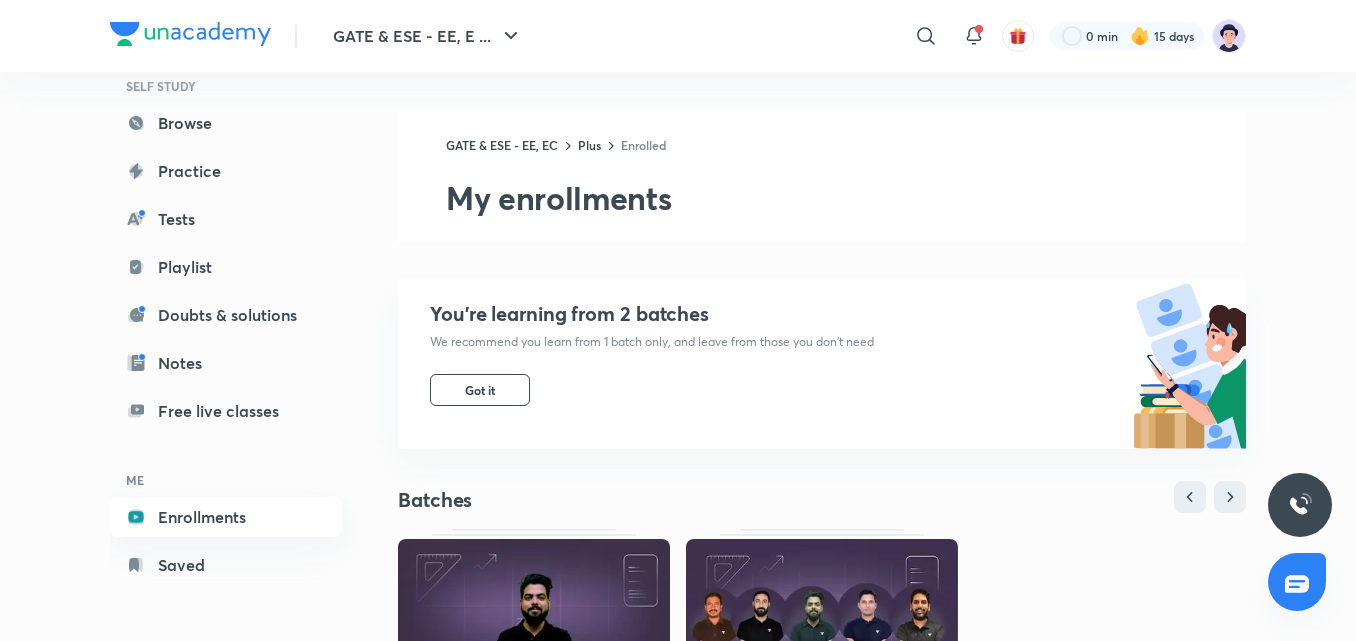 click on "Enrollments" at bounding box center (226, 517) 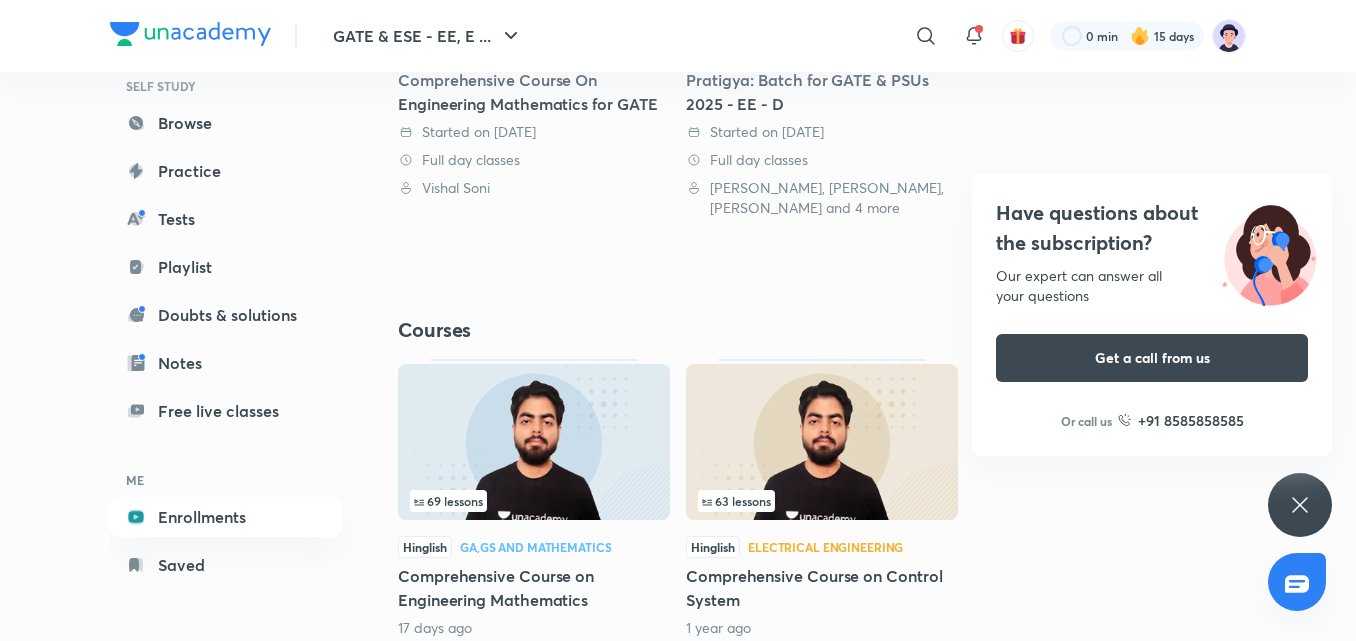 scroll, scrollTop: 673, scrollLeft: 0, axis: vertical 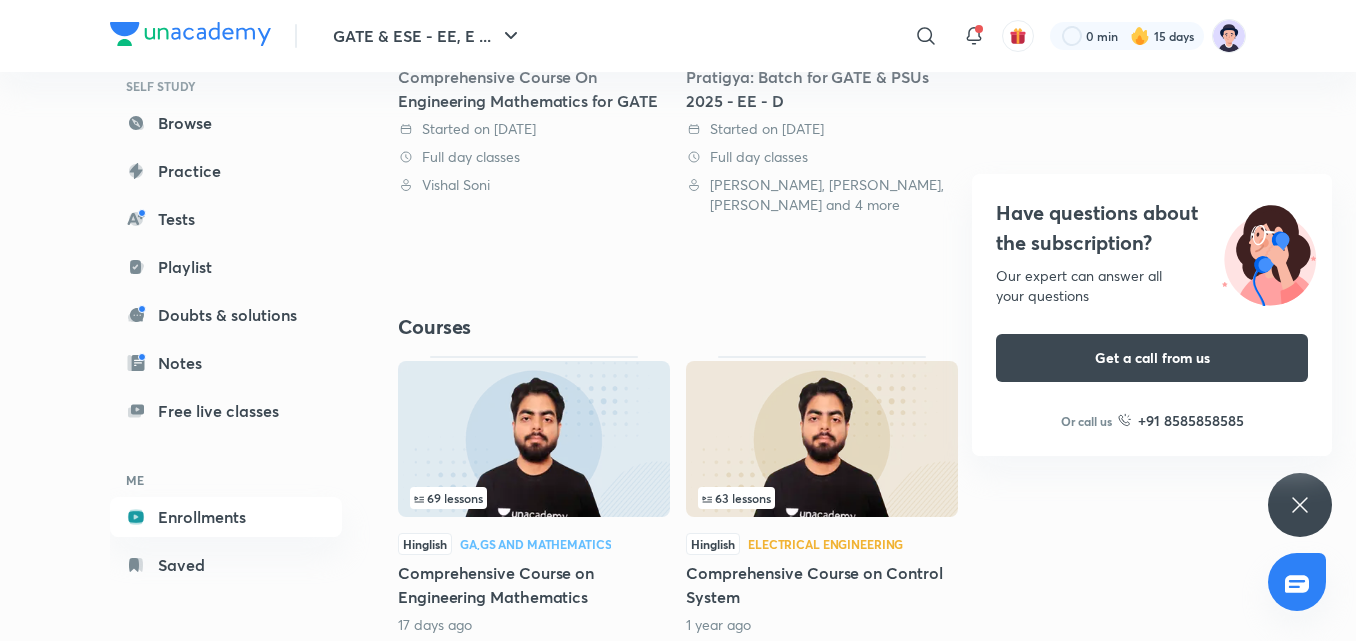 click on "Comprehensive Course on Engineering Mathematics" at bounding box center [534, 585] 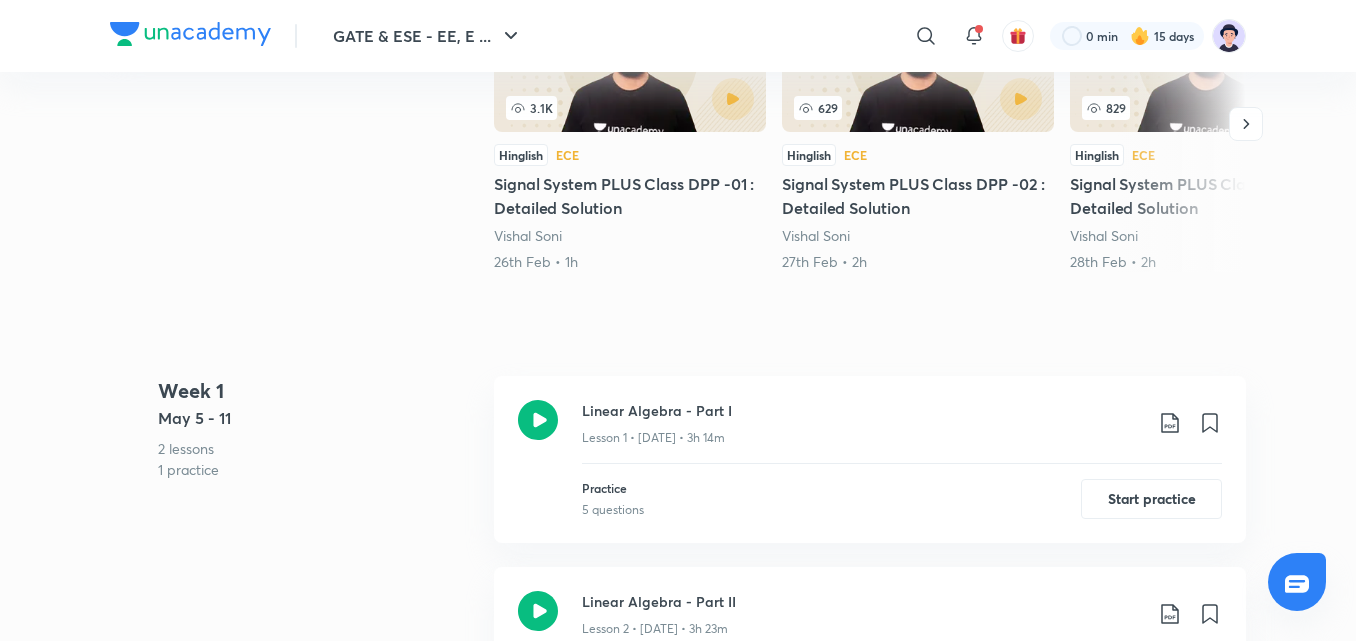 scroll, scrollTop: 0, scrollLeft: 0, axis: both 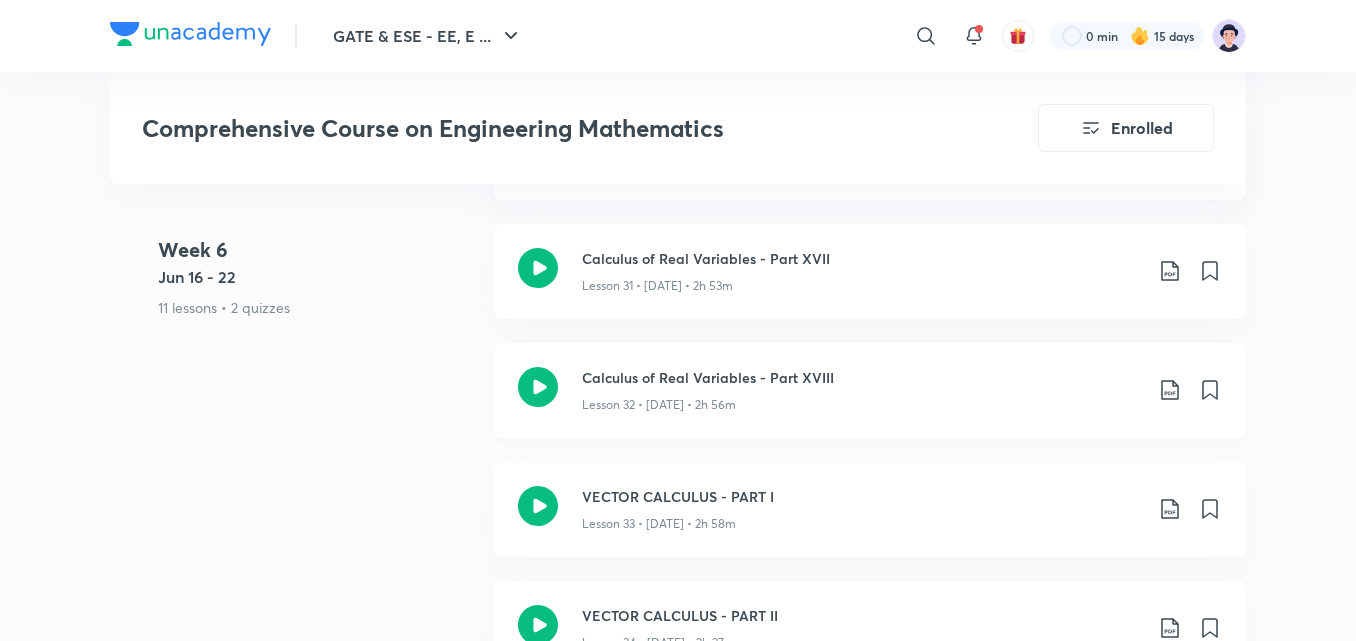 click on "Calculus of Real Variables - Part XVIII" at bounding box center [862, 377] 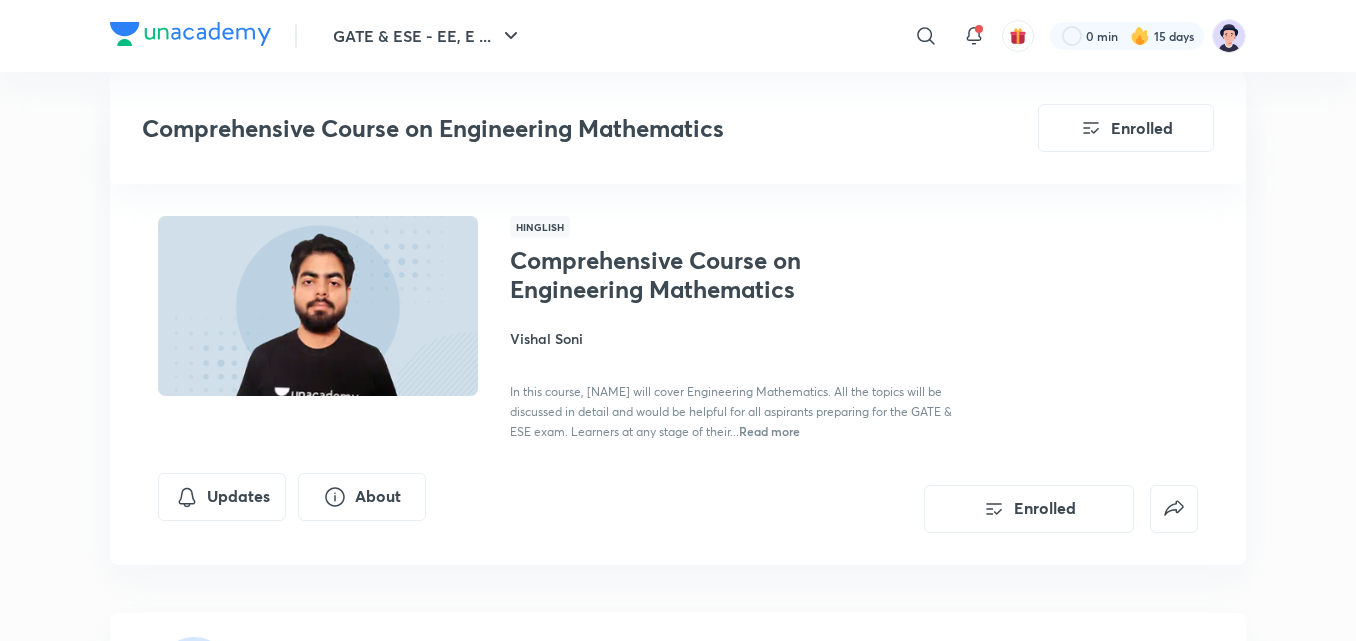 scroll, scrollTop: 5693, scrollLeft: 0, axis: vertical 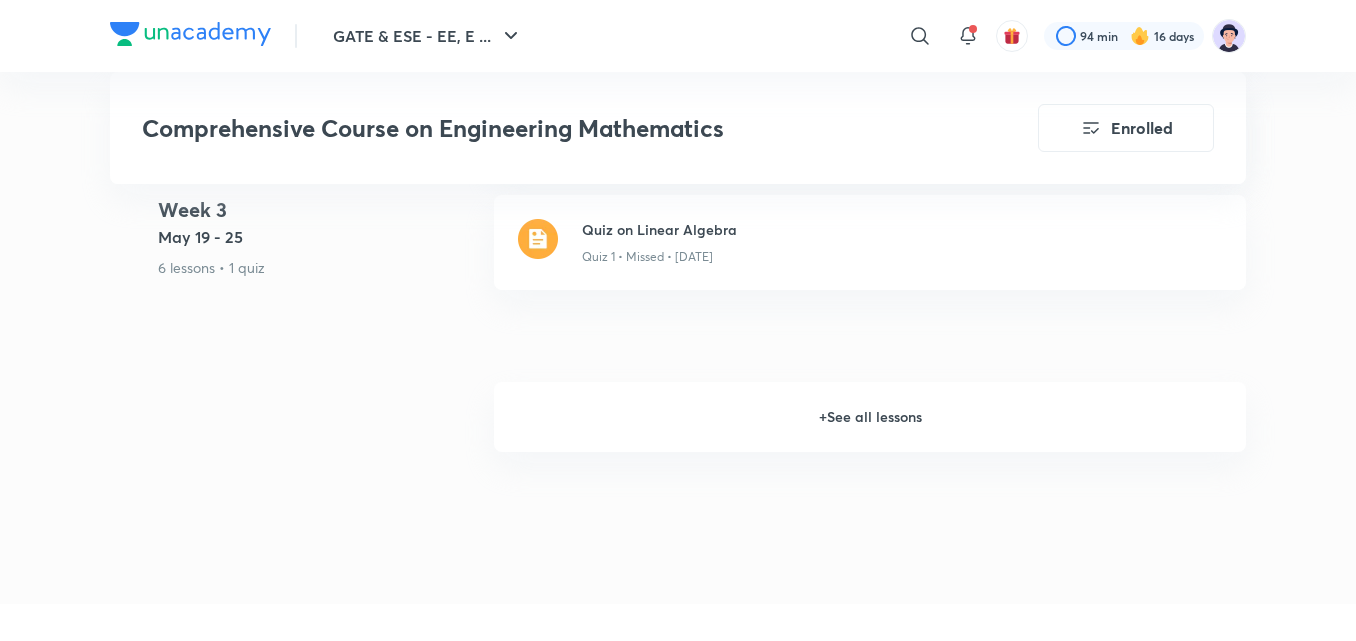 click on "+  See all lessons" at bounding box center [870, 417] 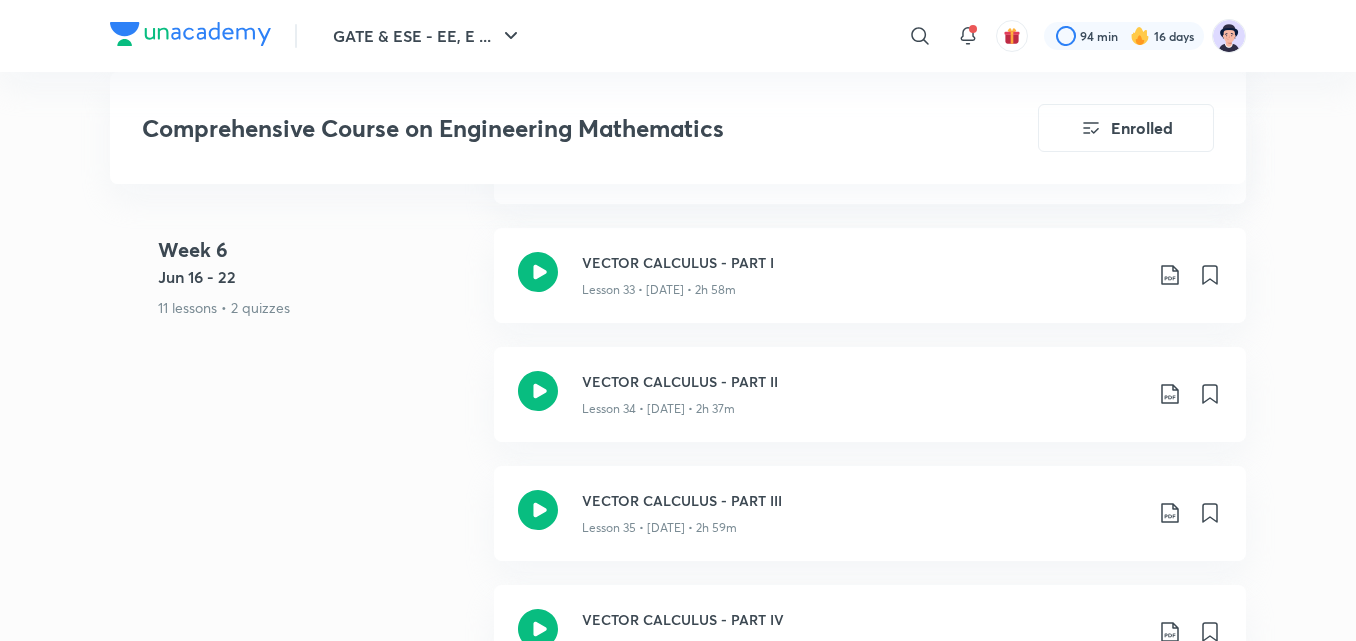 scroll, scrollTop: 5891, scrollLeft: 0, axis: vertical 